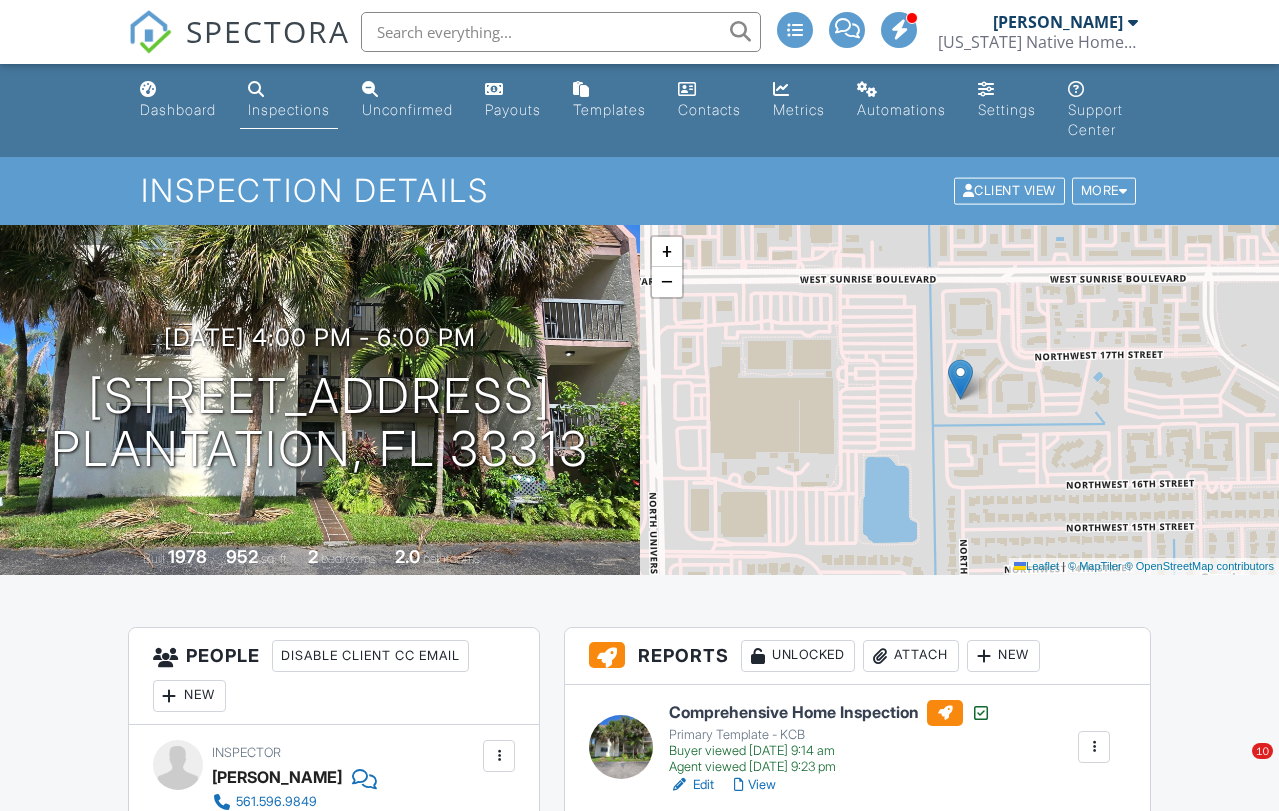 scroll, scrollTop: 0, scrollLeft: 0, axis: both 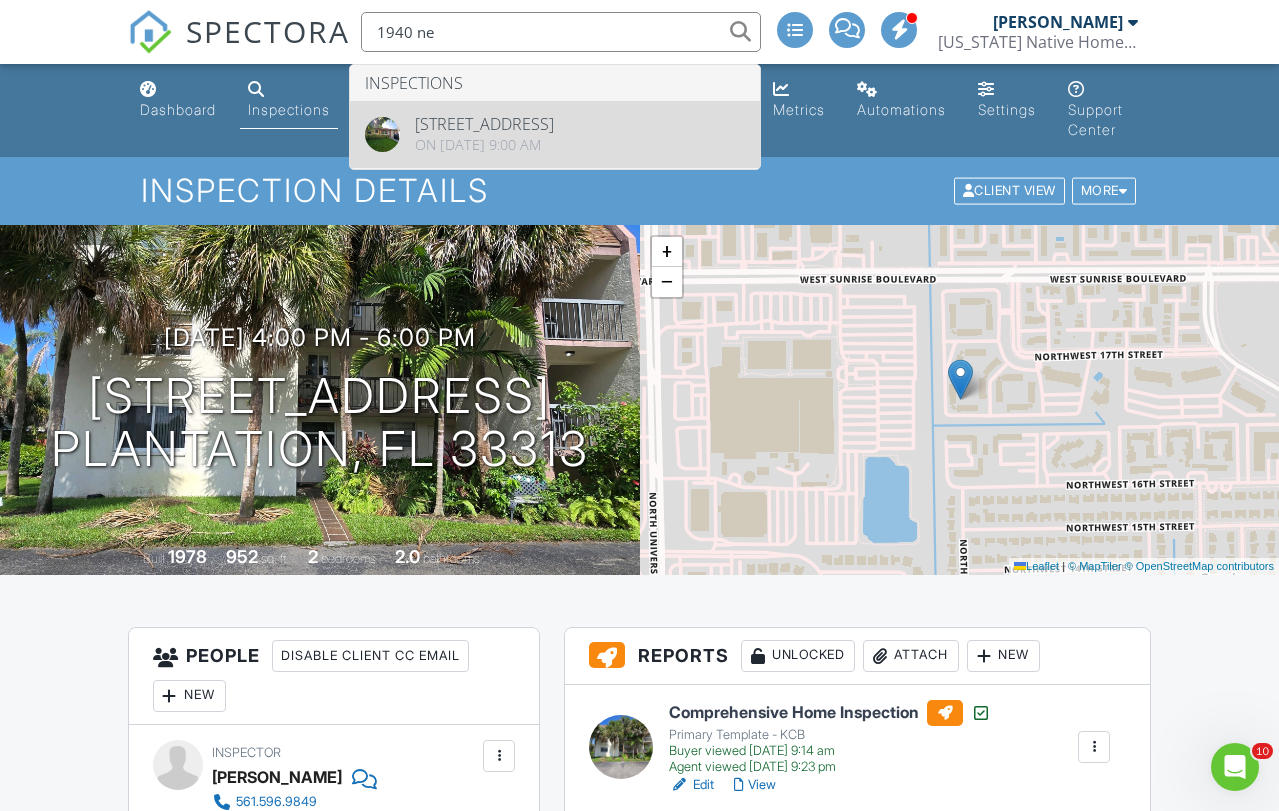 type on "1940 ne" 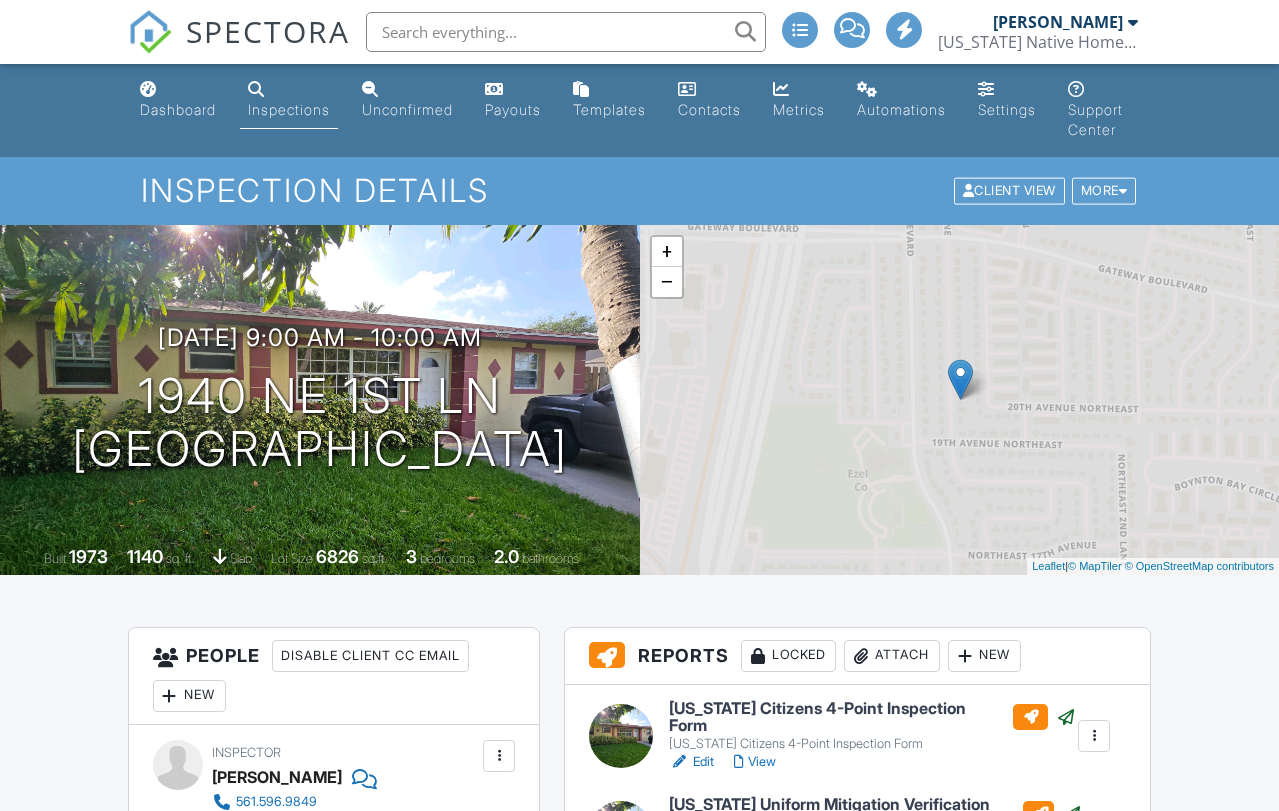 scroll, scrollTop: 0, scrollLeft: 0, axis: both 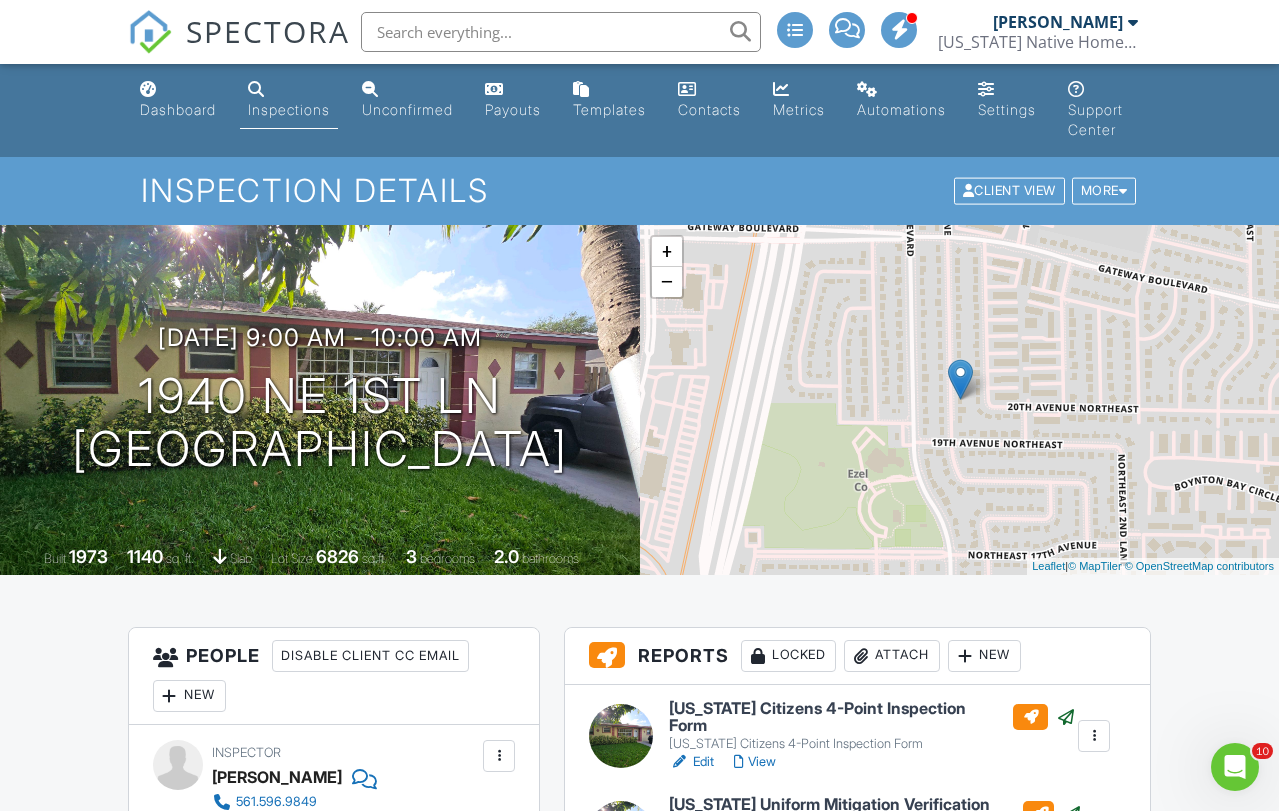 click at bounding box center [561, 32] 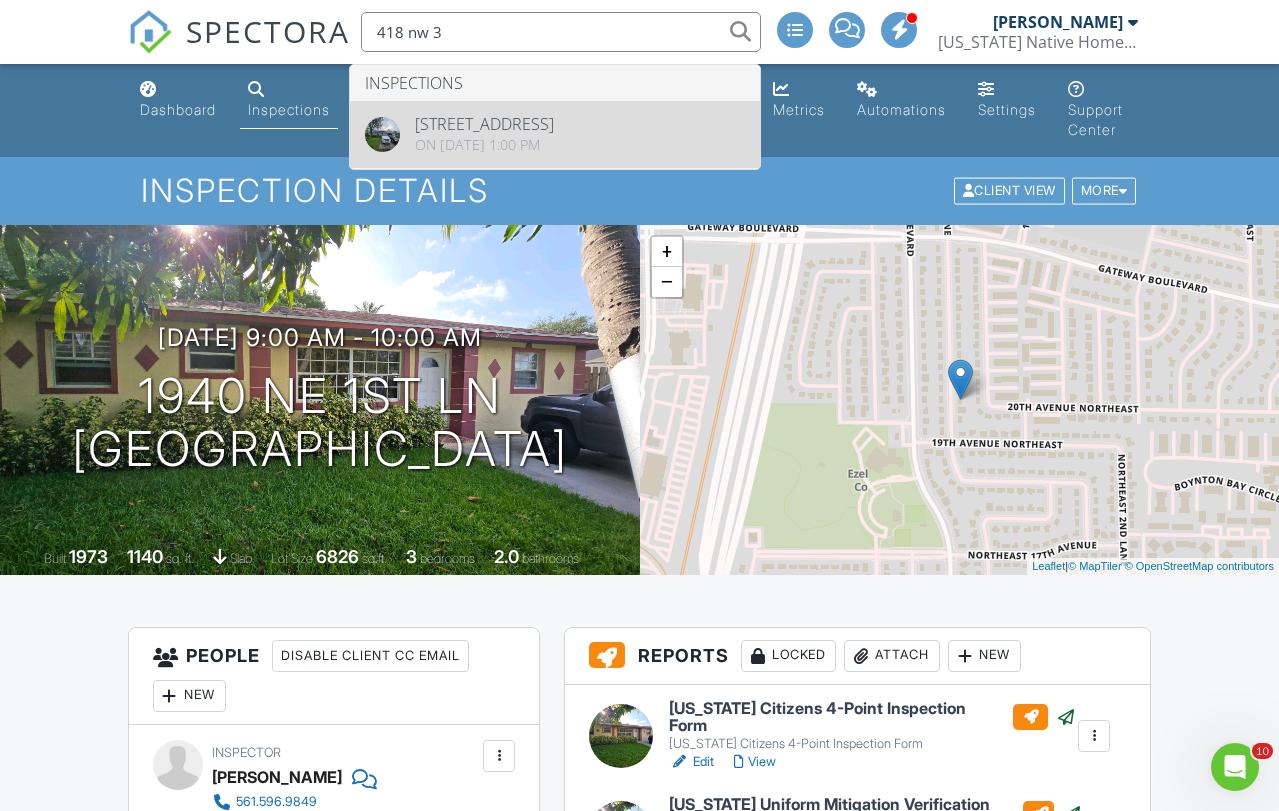 type on "418 nw 3" 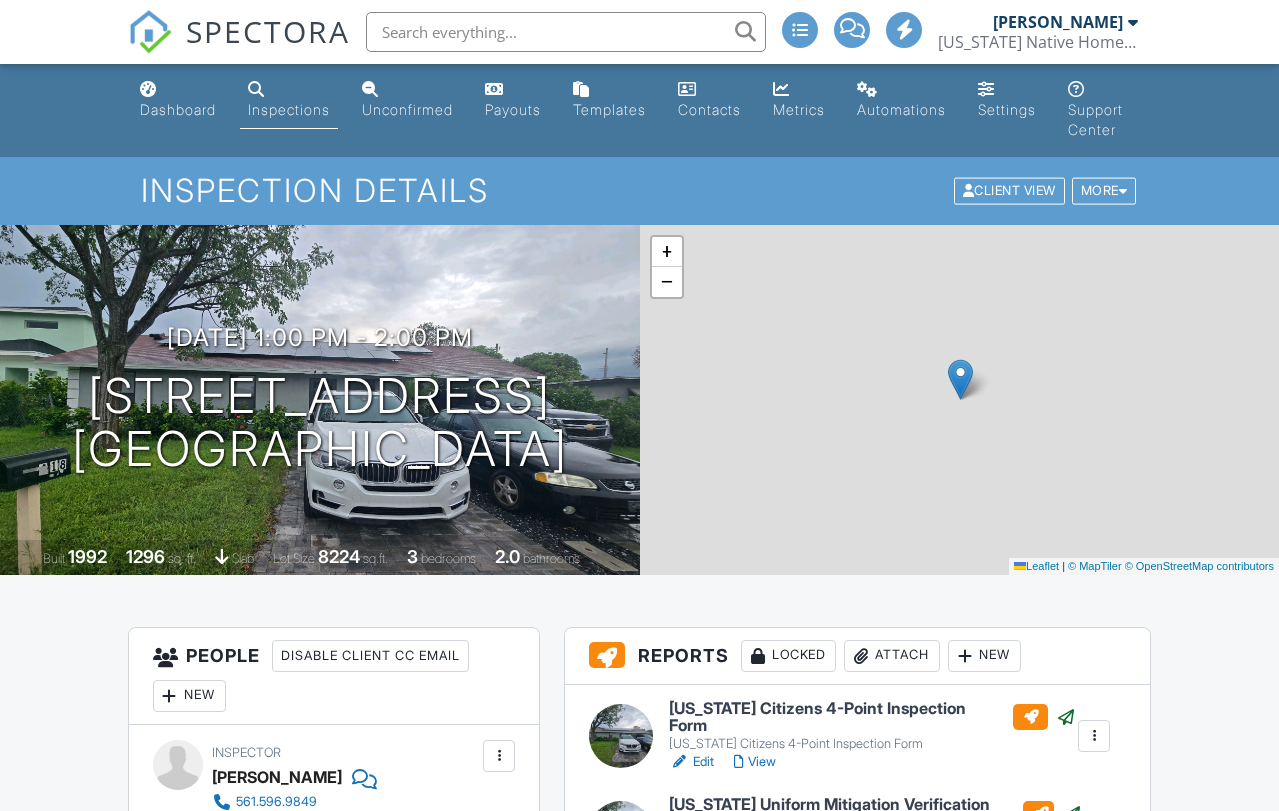 scroll, scrollTop: 87, scrollLeft: 0, axis: vertical 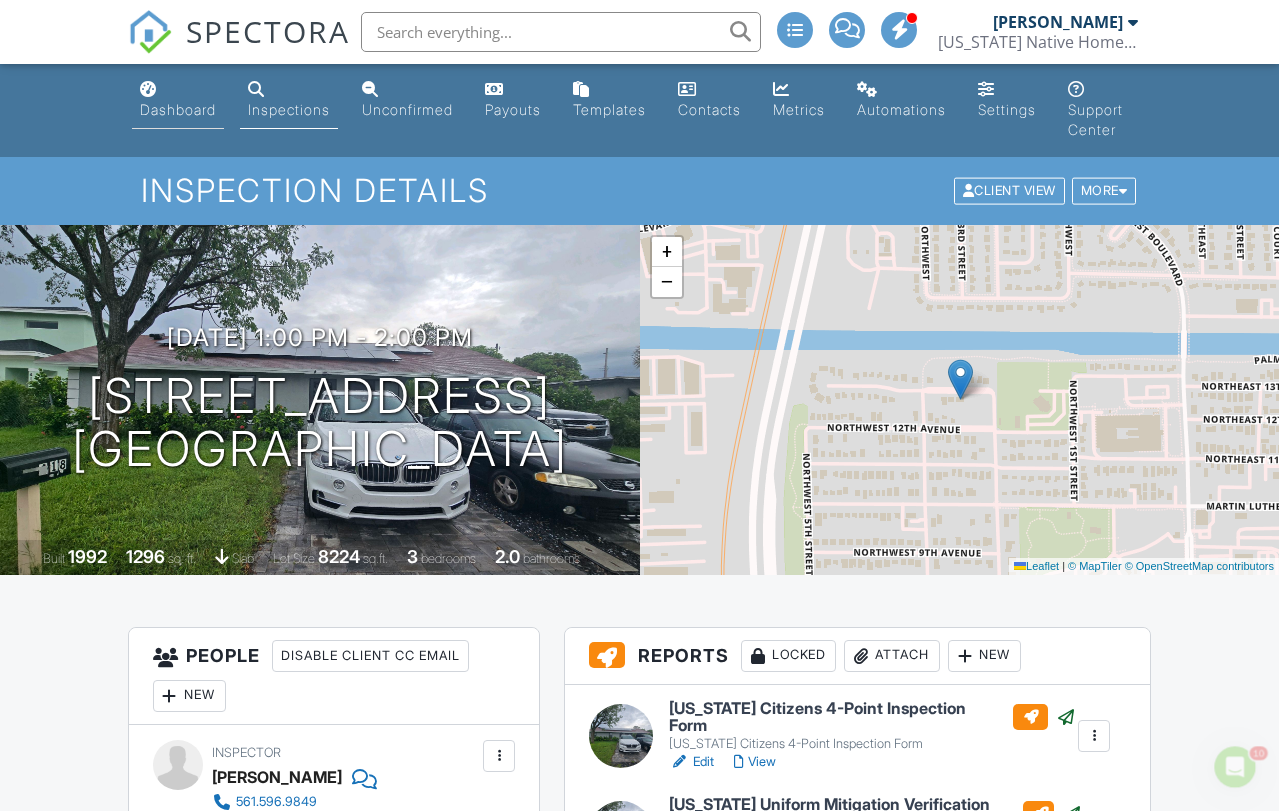click on "Dashboard" at bounding box center (178, 109) 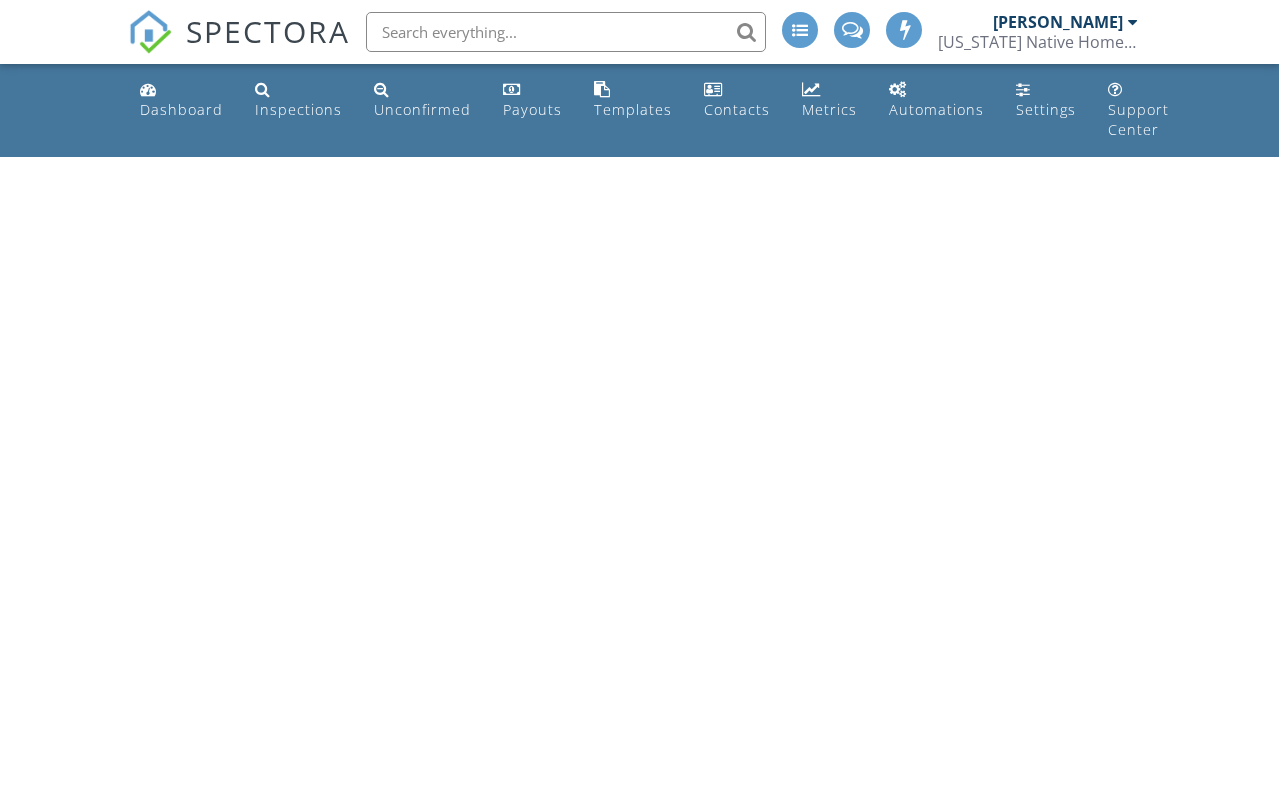 scroll, scrollTop: 0, scrollLeft: 0, axis: both 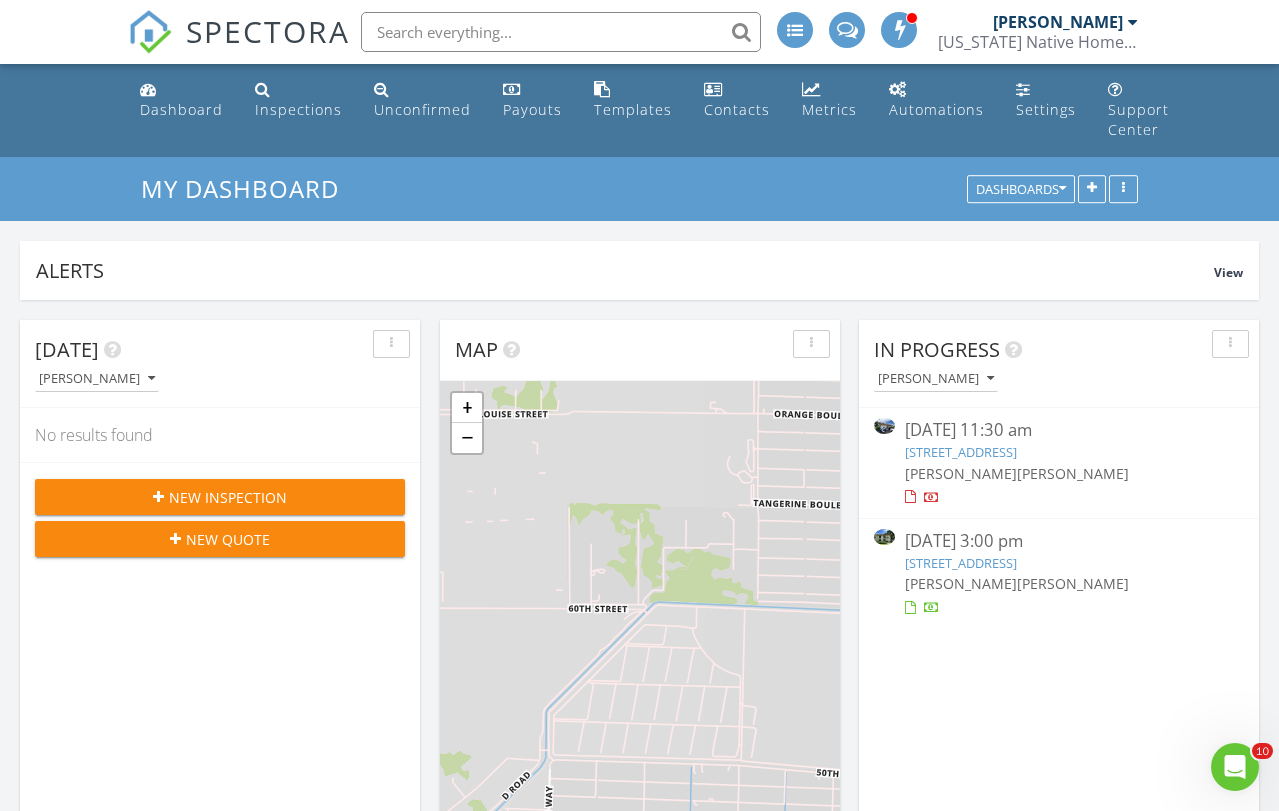 click on "[STREET_ADDRESS]" at bounding box center [961, 452] 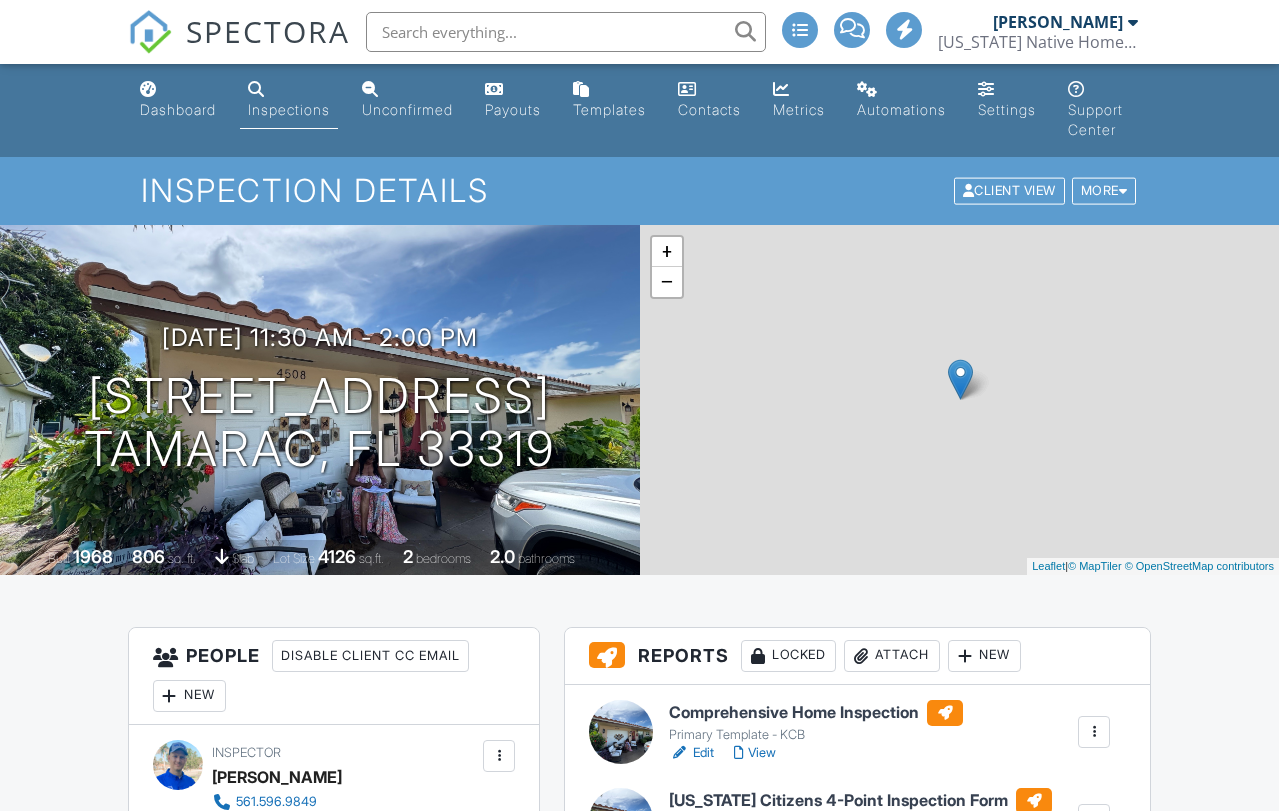 scroll, scrollTop: 0, scrollLeft: 0, axis: both 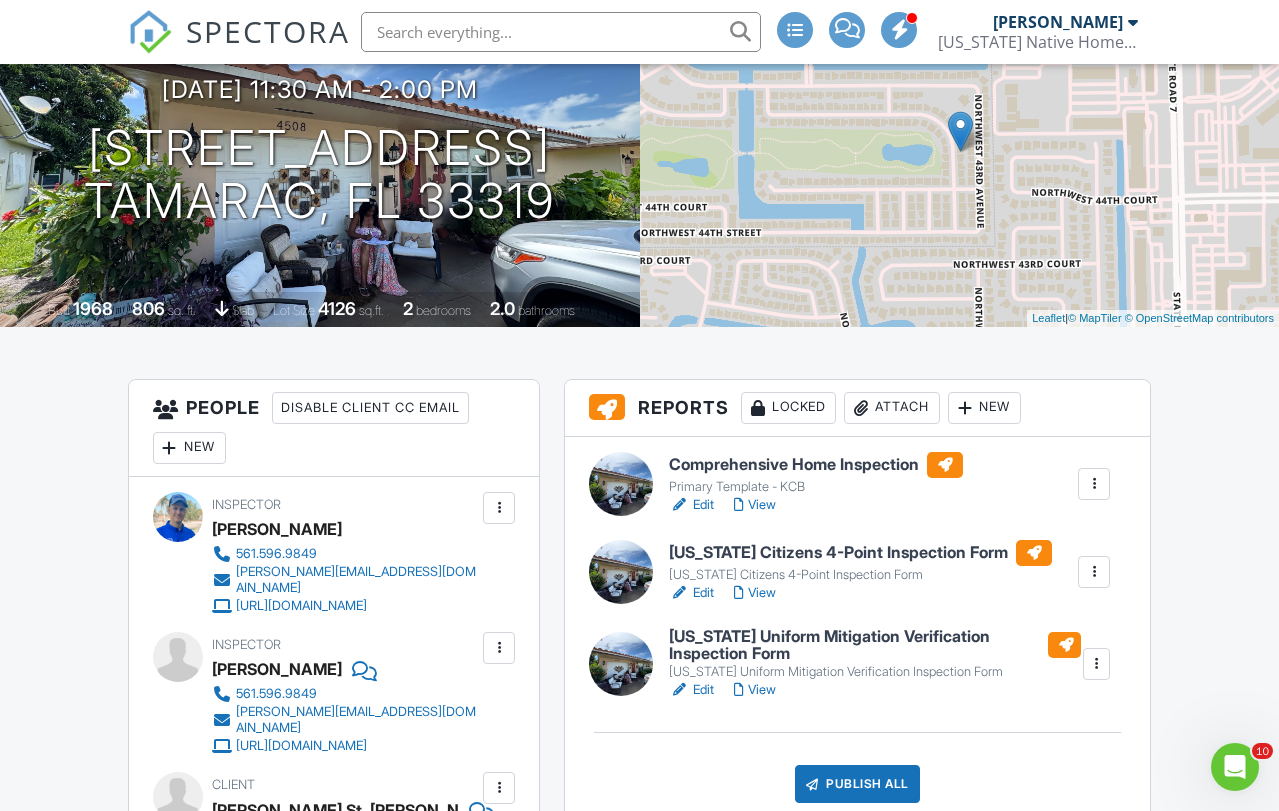 click on "Publish All" at bounding box center [857, 784] 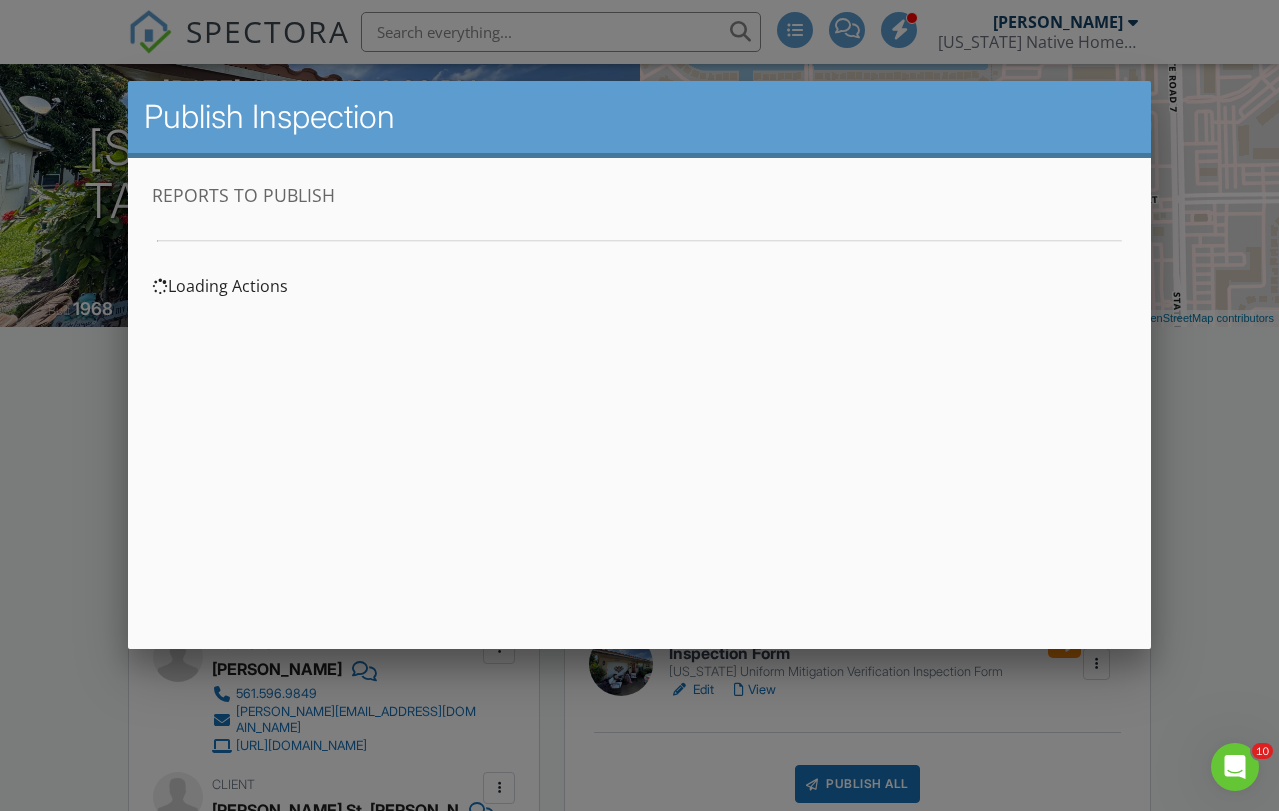 scroll, scrollTop: 0, scrollLeft: 0, axis: both 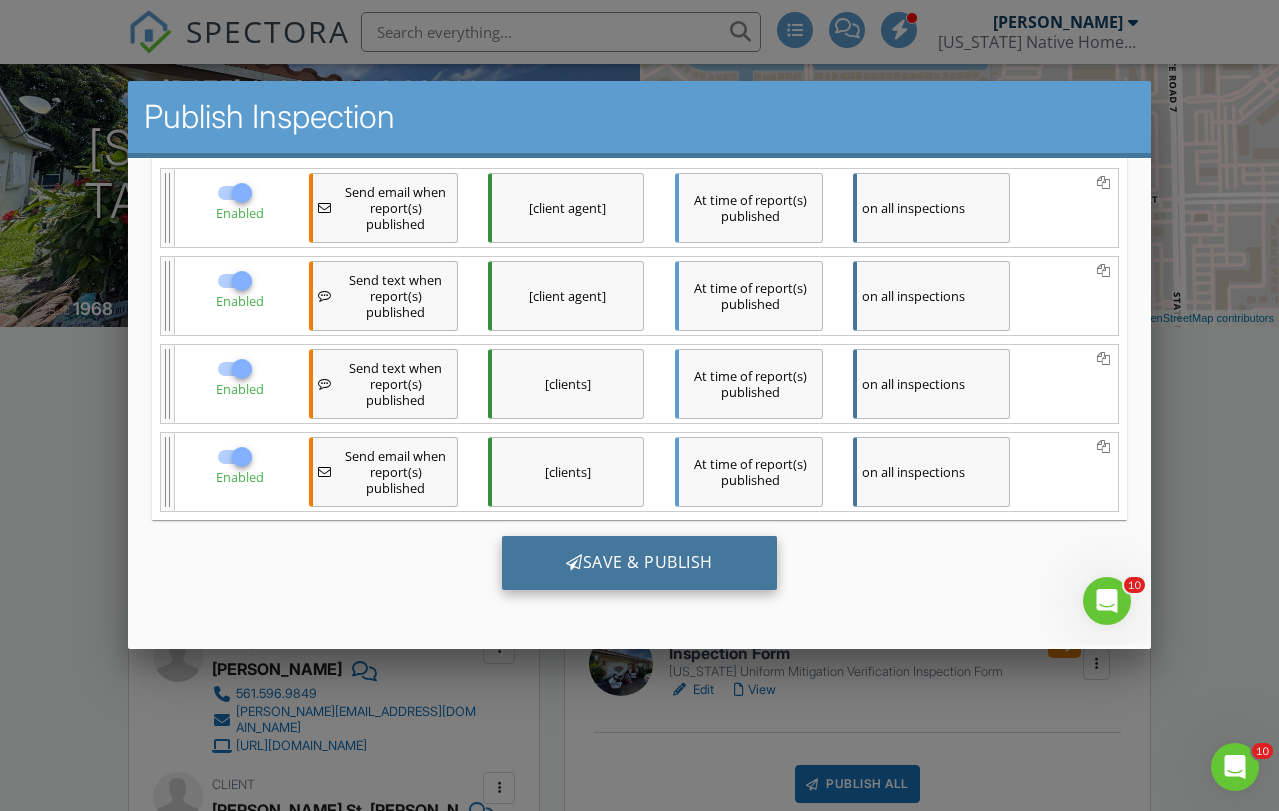 click on "Save & Publish" at bounding box center (638, 563) 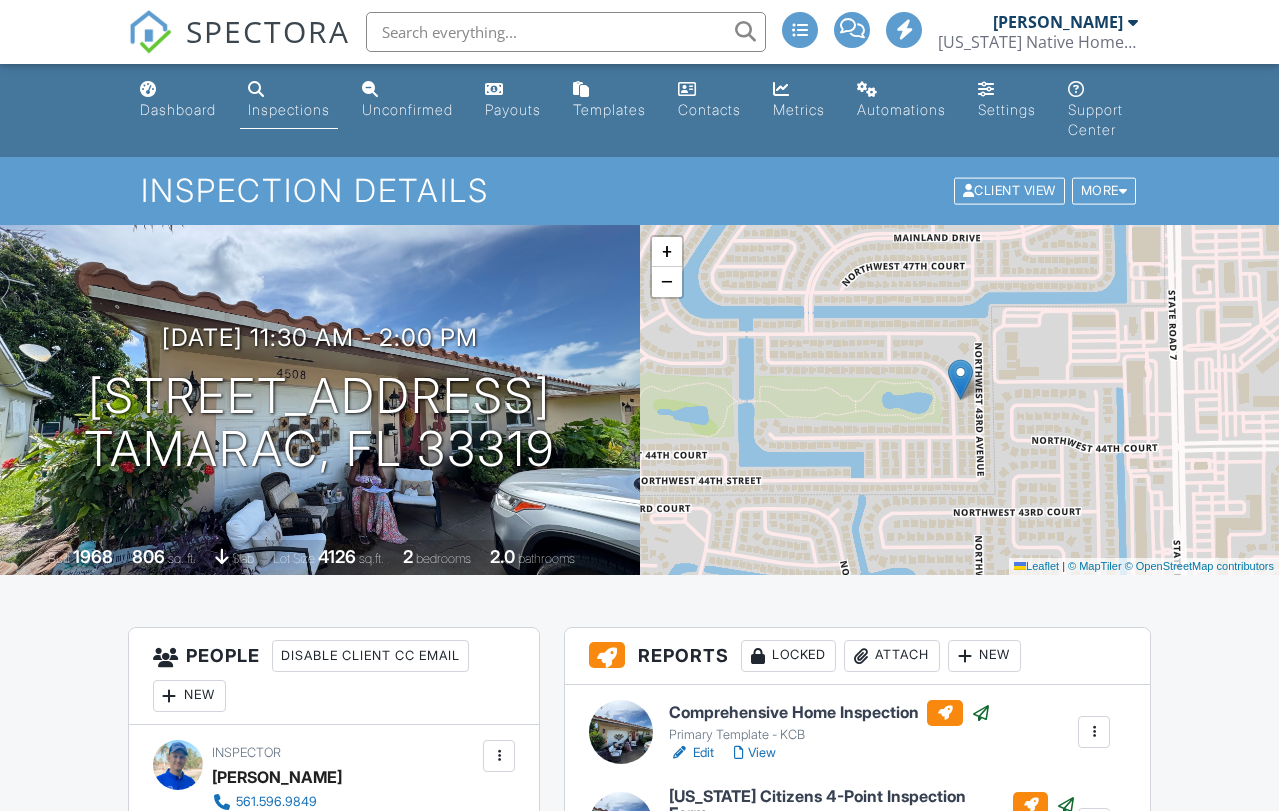 scroll, scrollTop: 0, scrollLeft: 0, axis: both 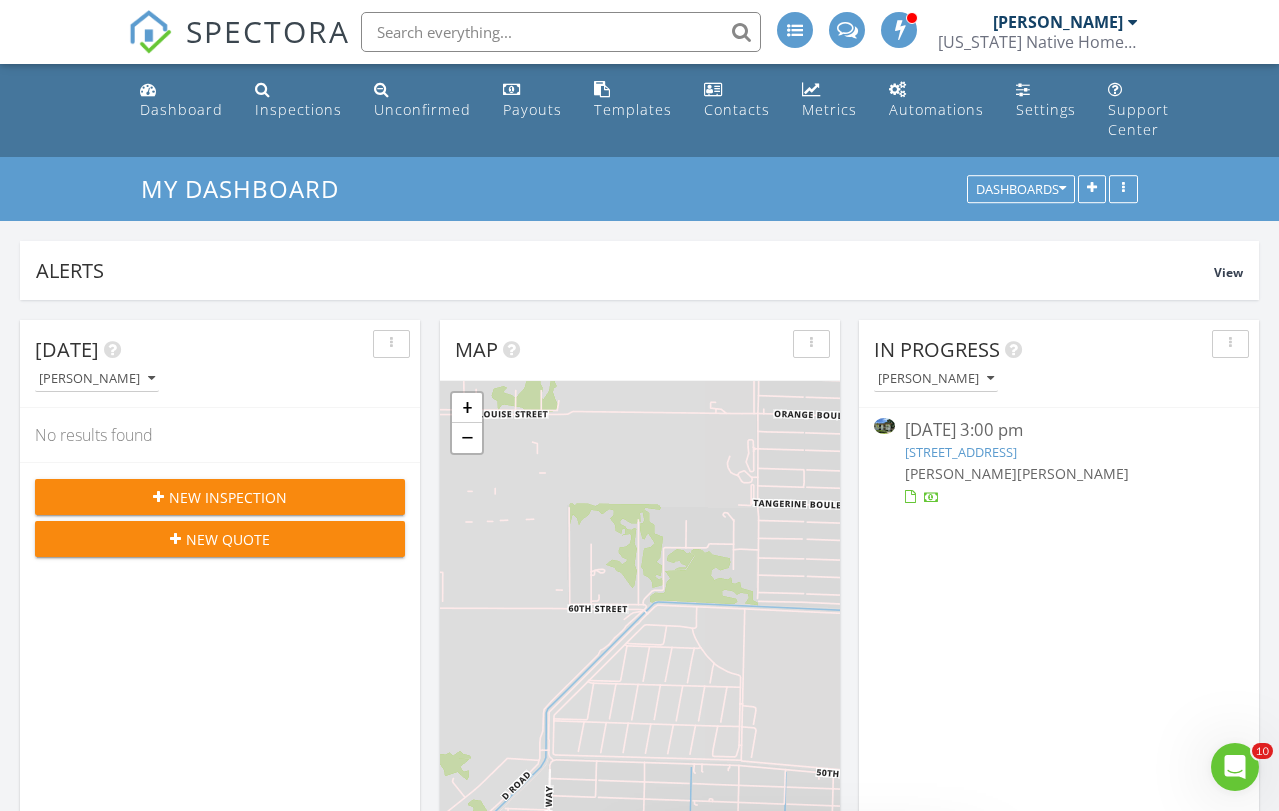 click on "632 Brackenwood Cove, Palm Beach Gardens, FL 33418" at bounding box center (961, 452) 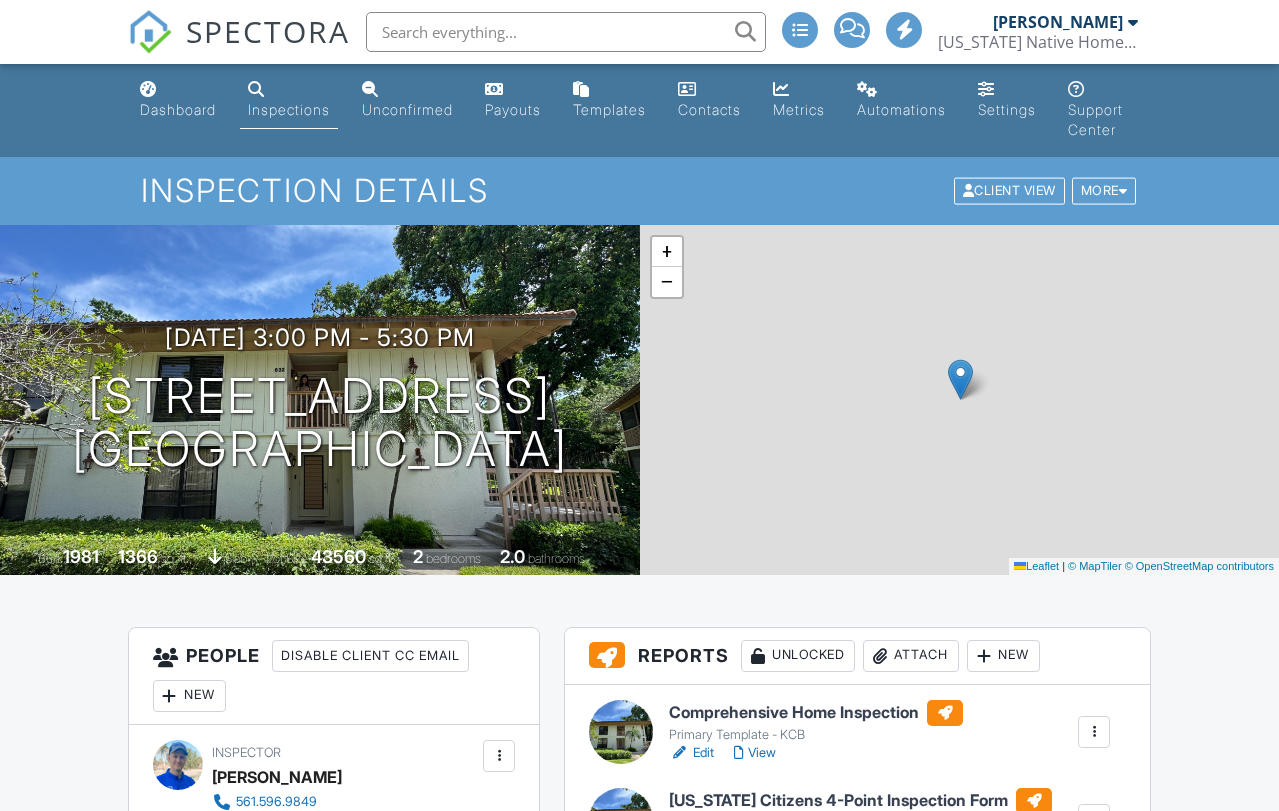 scroll, scrollTop: 0, scrollLeft: 0, axis: both 